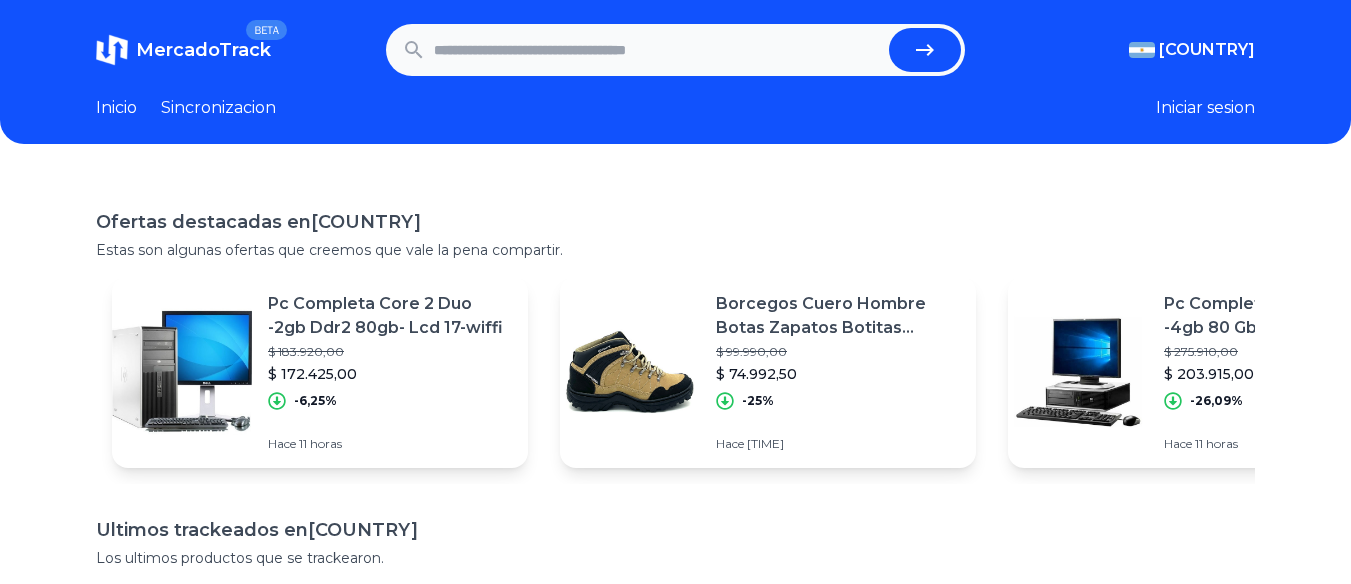 scroll, scrollTop: 0, scrollLeft: 0, axis: both 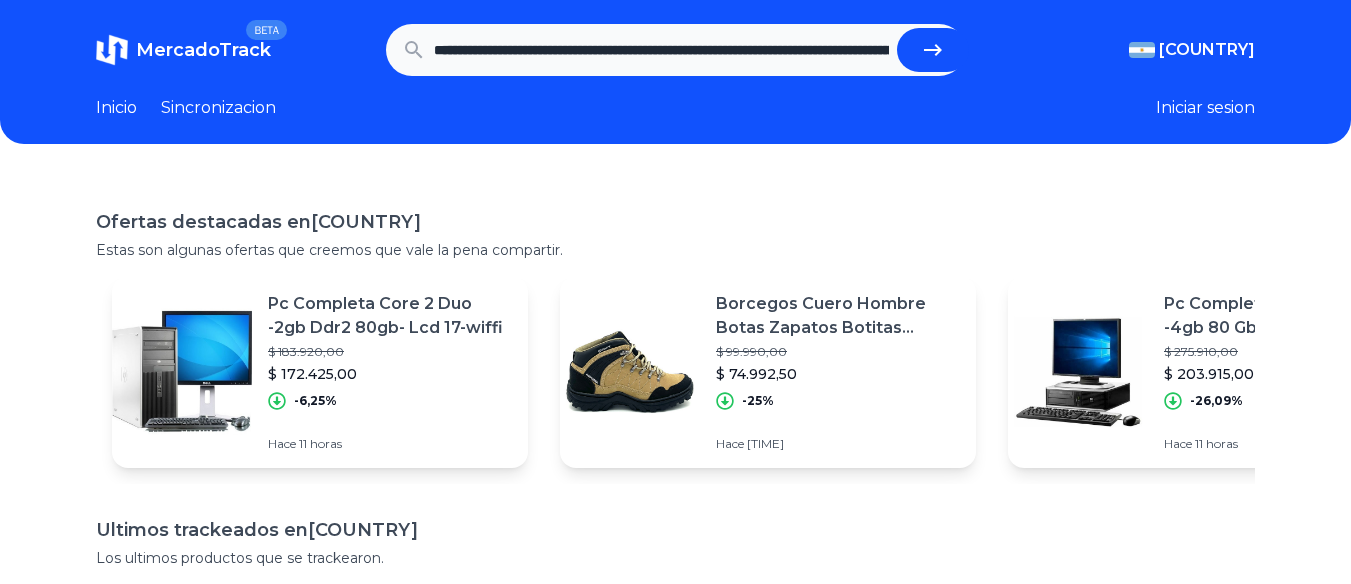 click 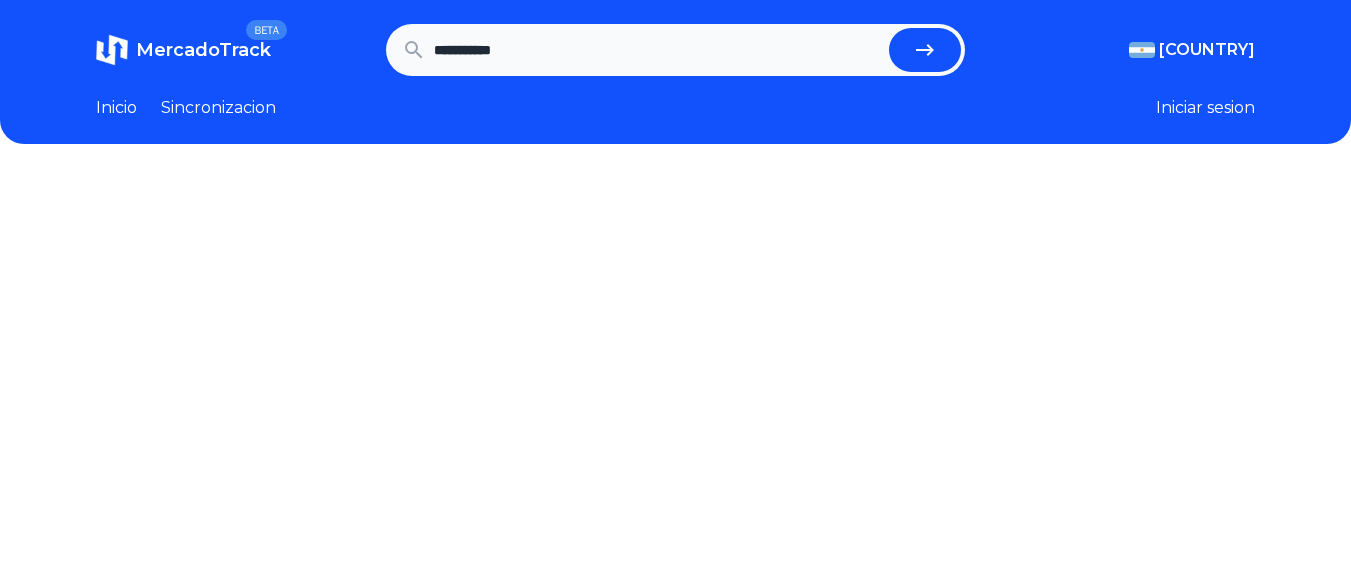 scroll, scrollTop: 0, scrollLeft: 0, axis: both 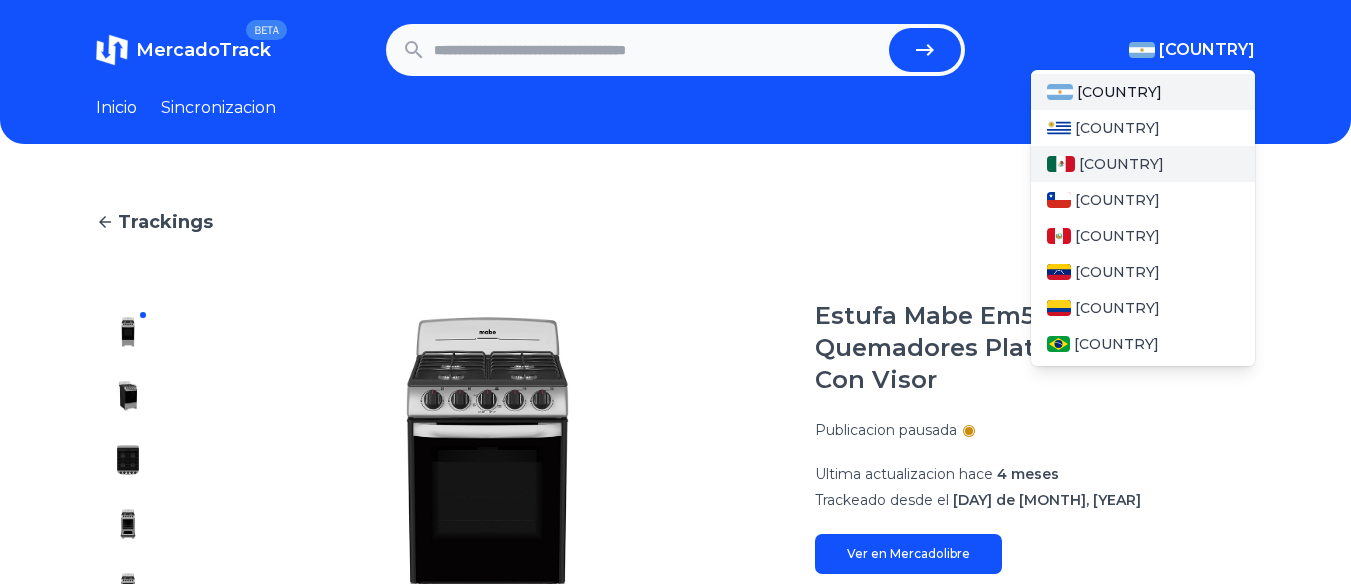 click on "[COUNTRY]" at bounding box center (1121, 164) 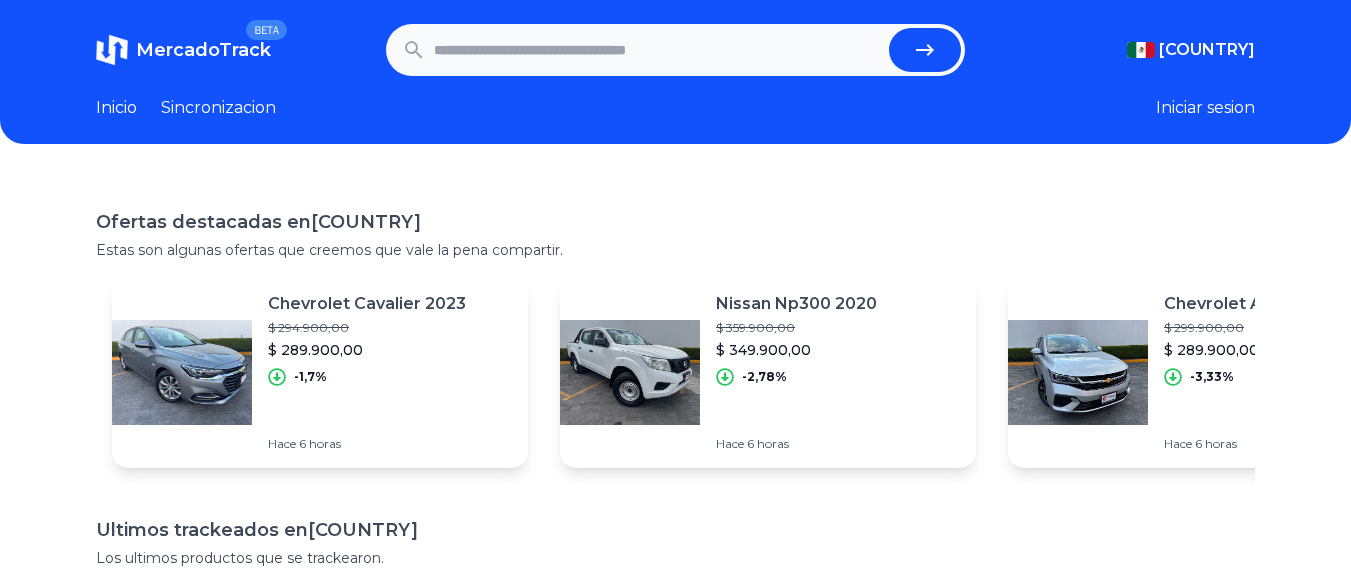 click at bounding box center [658, 50] 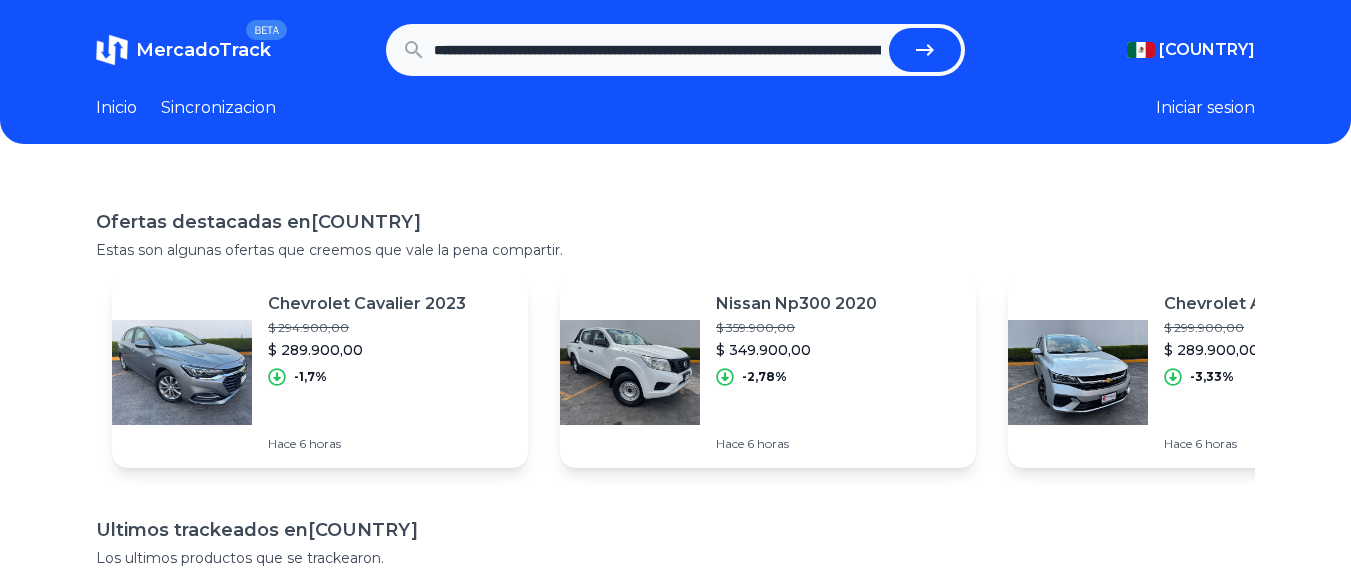 scroll, scrollTop: 0, scrollLeft: 1250, axis: horizontal 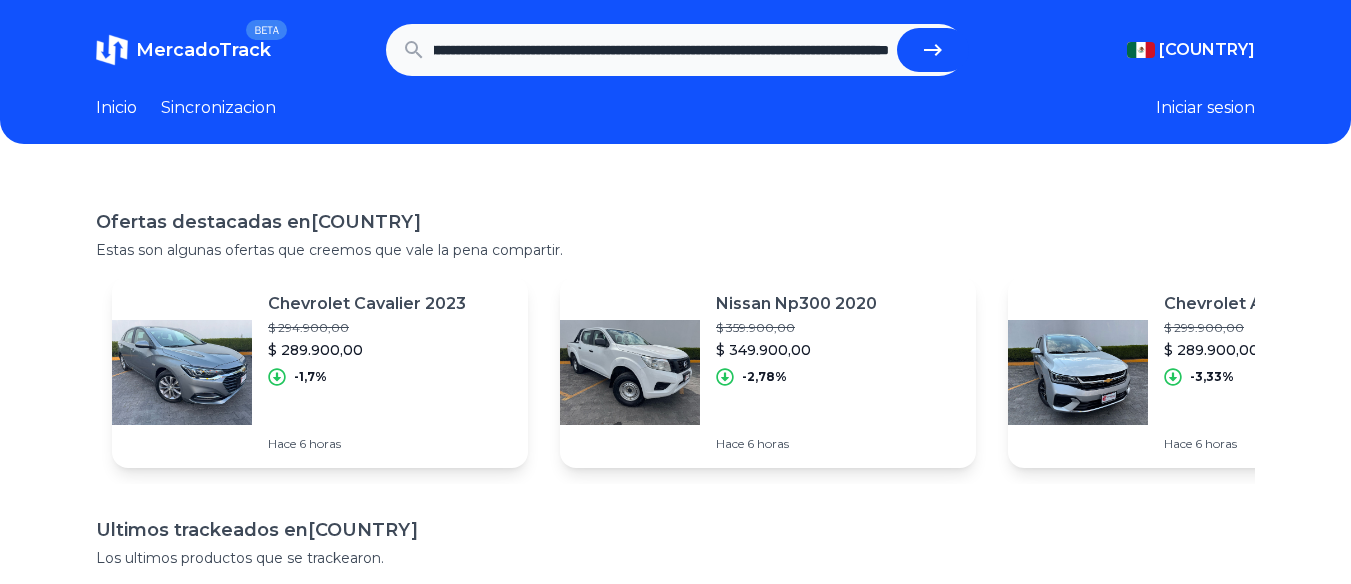 click 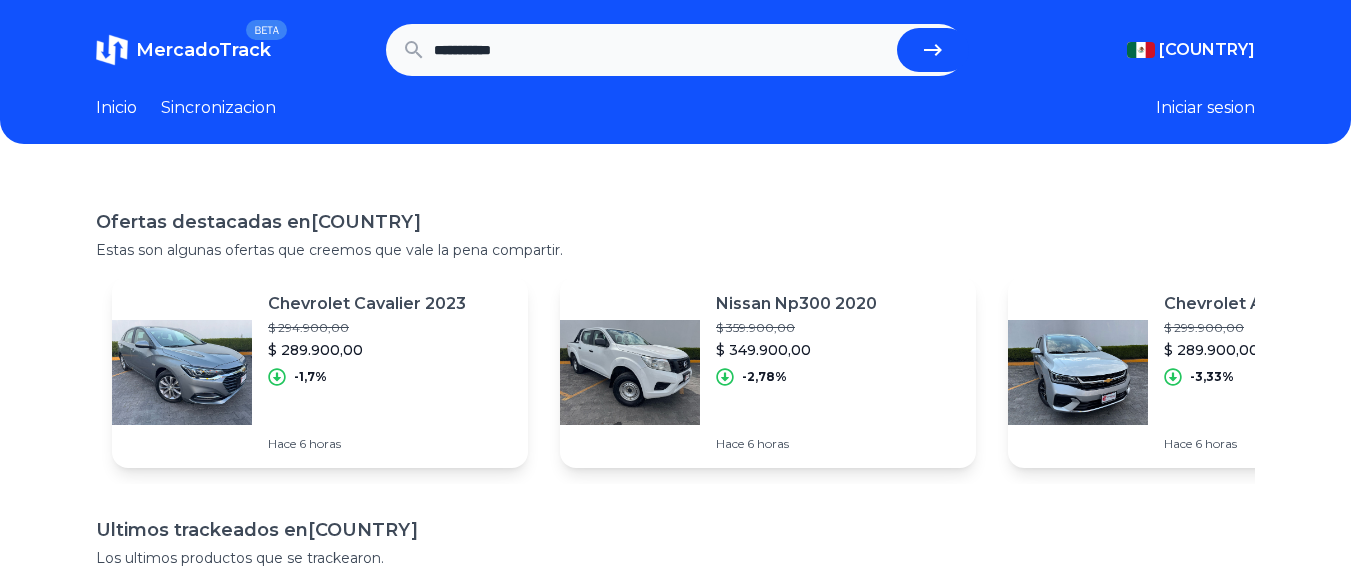 scroll, scrollTop: 0, scrollLeft: 0, axis: both 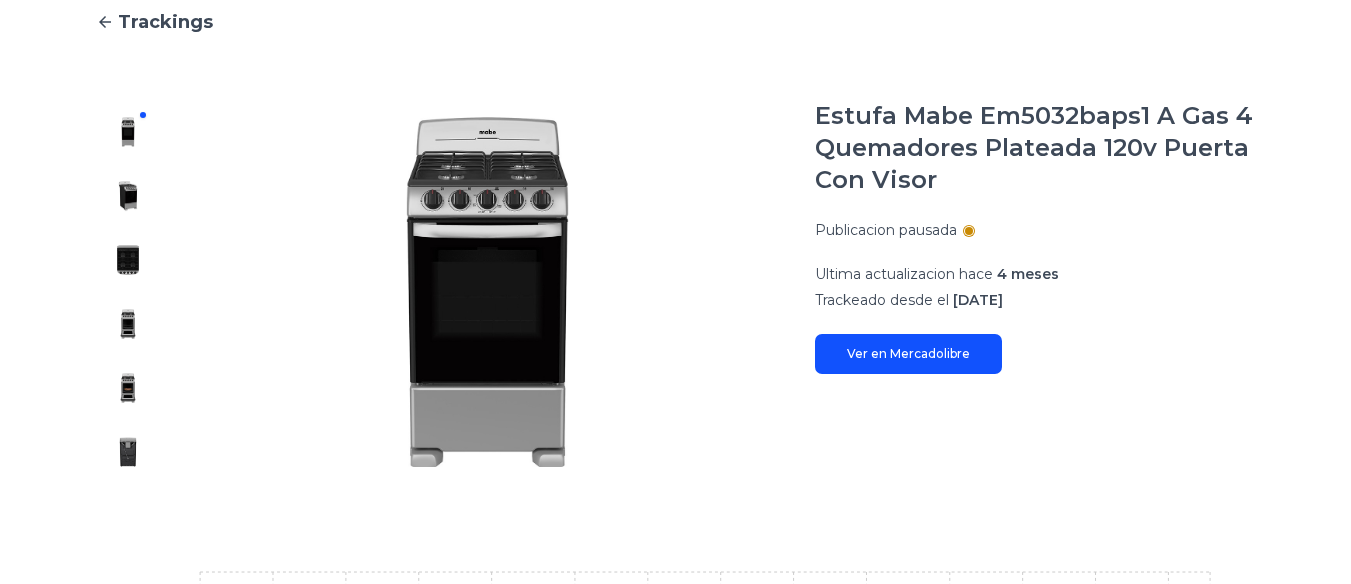 click on "Ver en Mercadolibre" at bounding box center [908, 354] 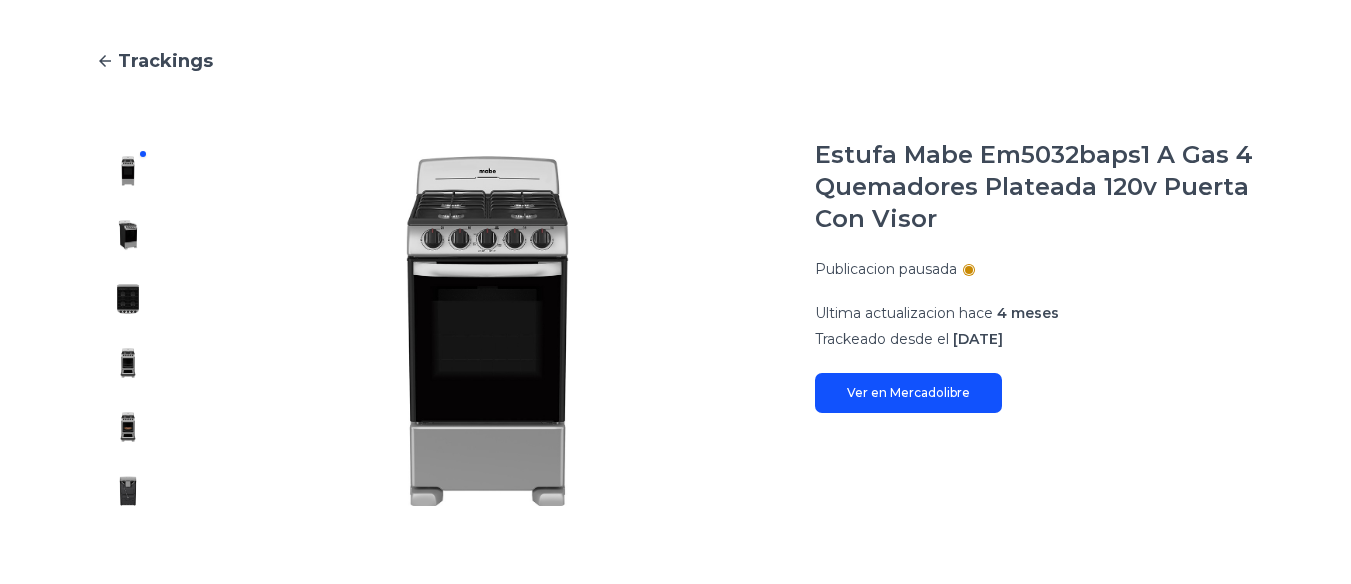 scroll, scrollTop: 0, scrollLeft: 0, axis: both 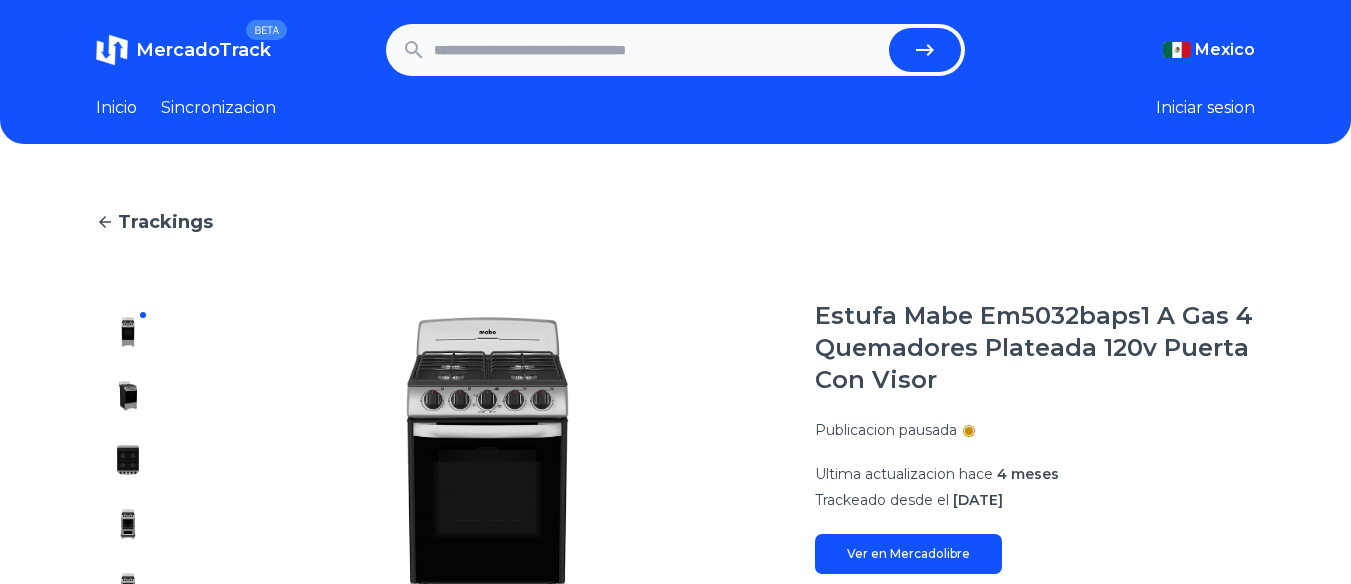 click on "Iniciar sesion" at bounding box center (1205, 108) 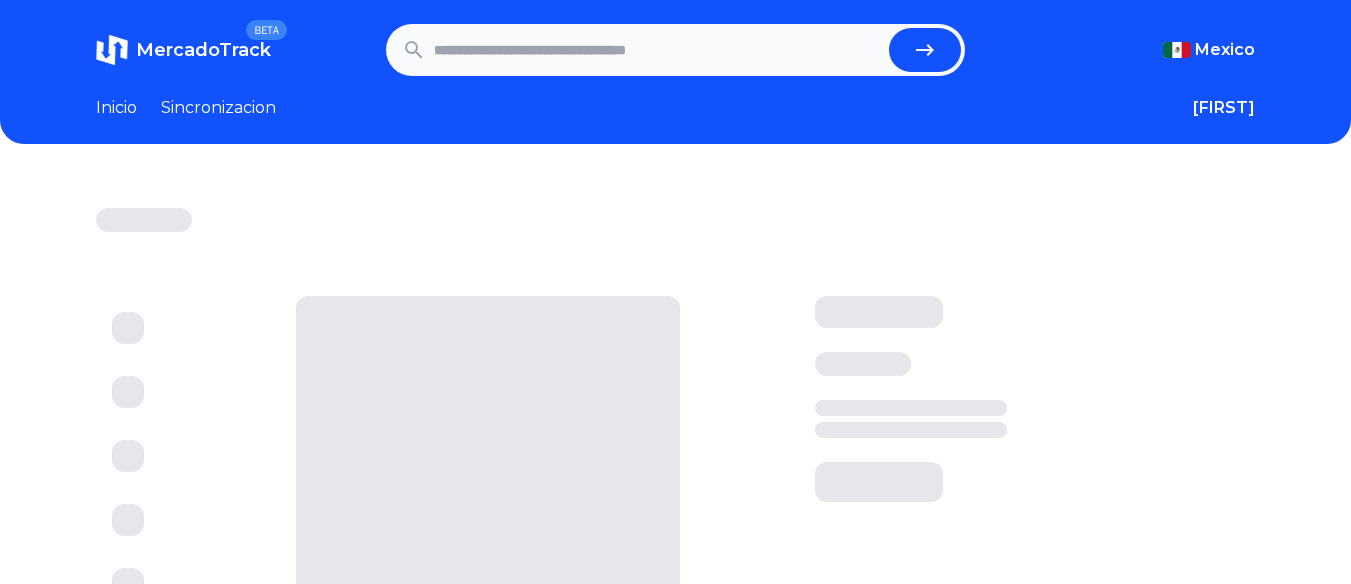 scroll, scrollTop: 0, scrollLeft: 0, axis: both 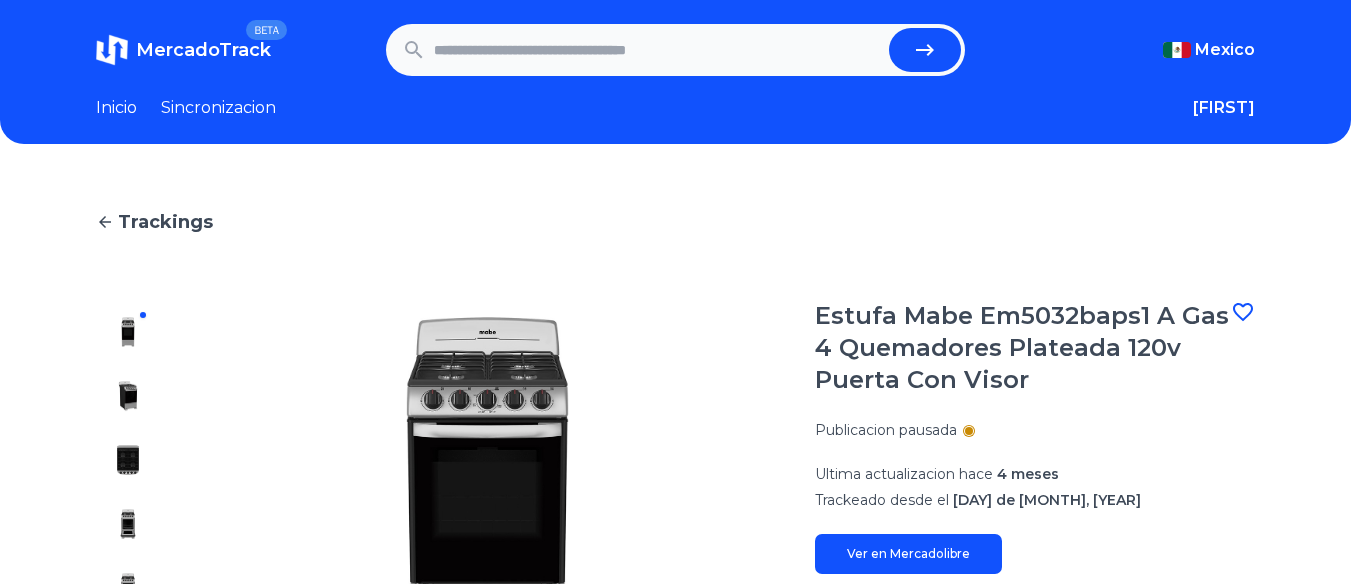 click on "Sincronizacion" at bounding box center (218, 108) 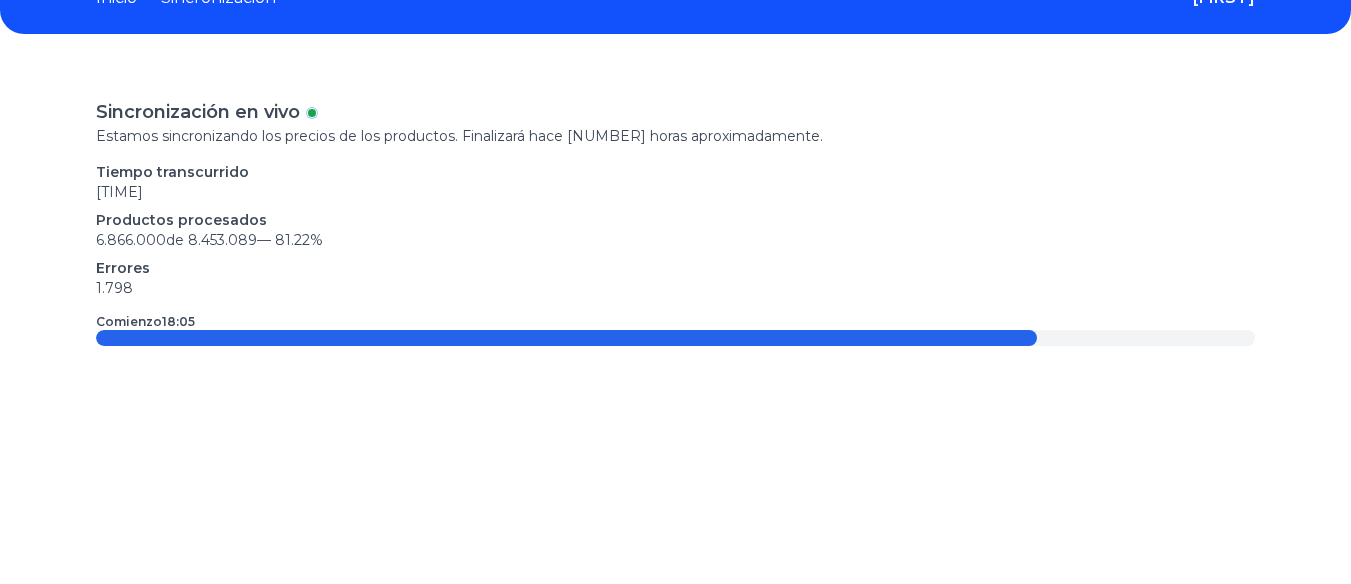 scroll, scrollTop: 0, scrollLeft: 0, axis: both 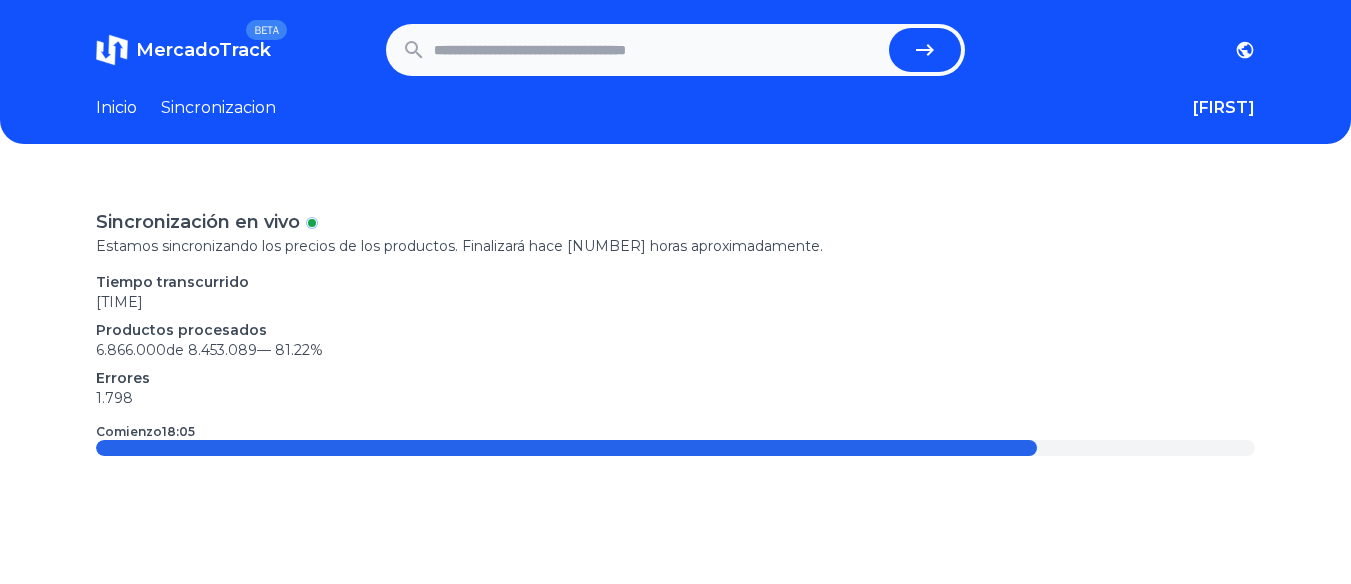 click on "Inicio" at bounding box center (116, 108) 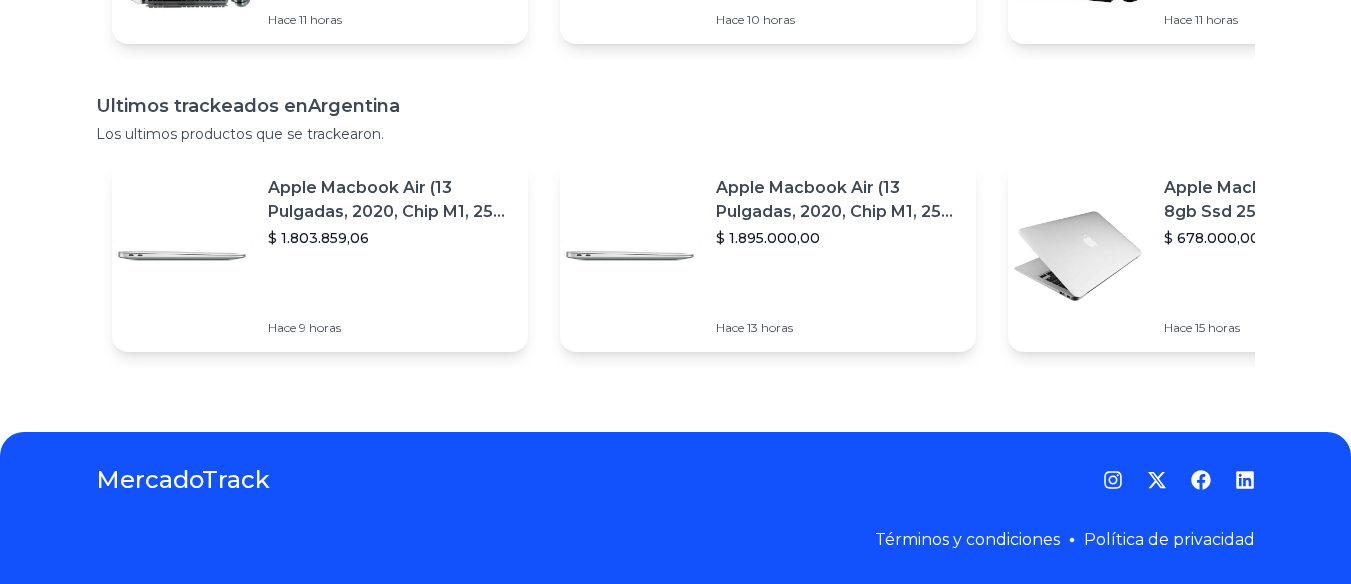 scroll, scrollTop: 0, scrollLeft: 0, axis: both 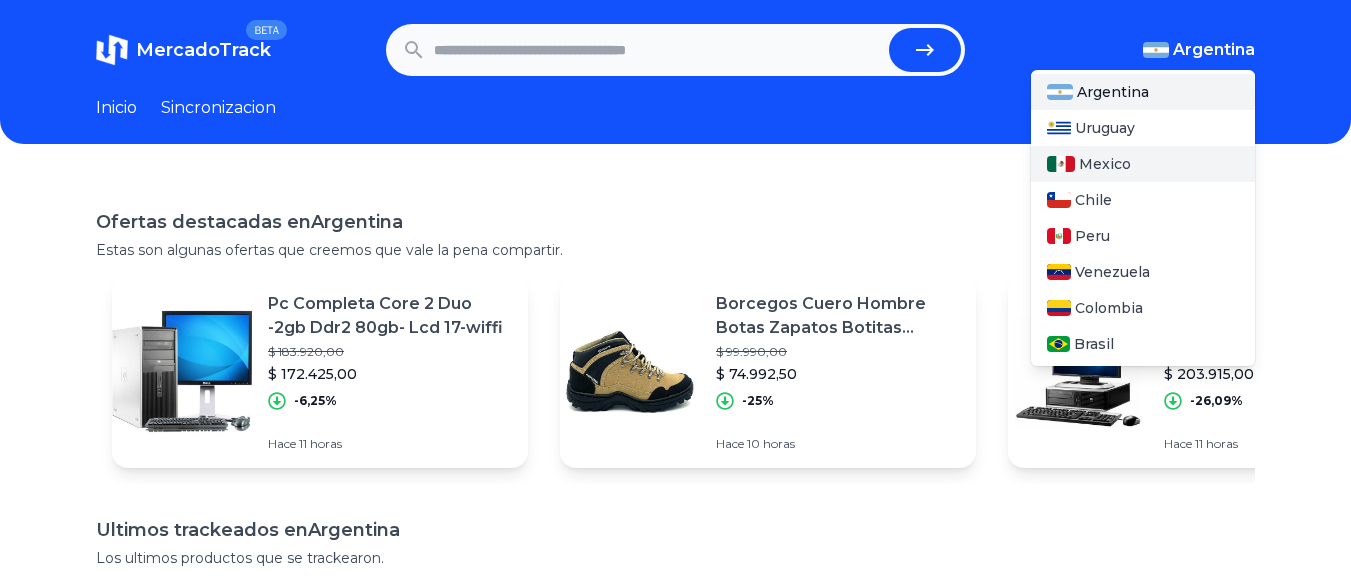 click on "Mexico" at bounding box center (1105, 164) 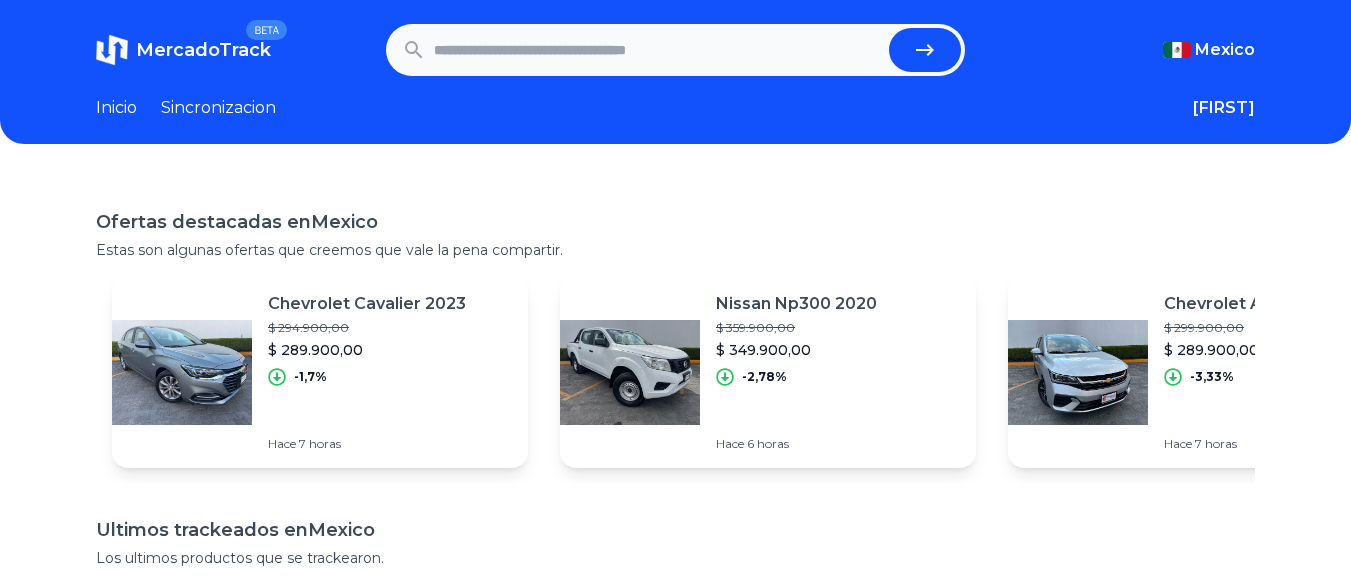 click at bounding box center [658, 50] 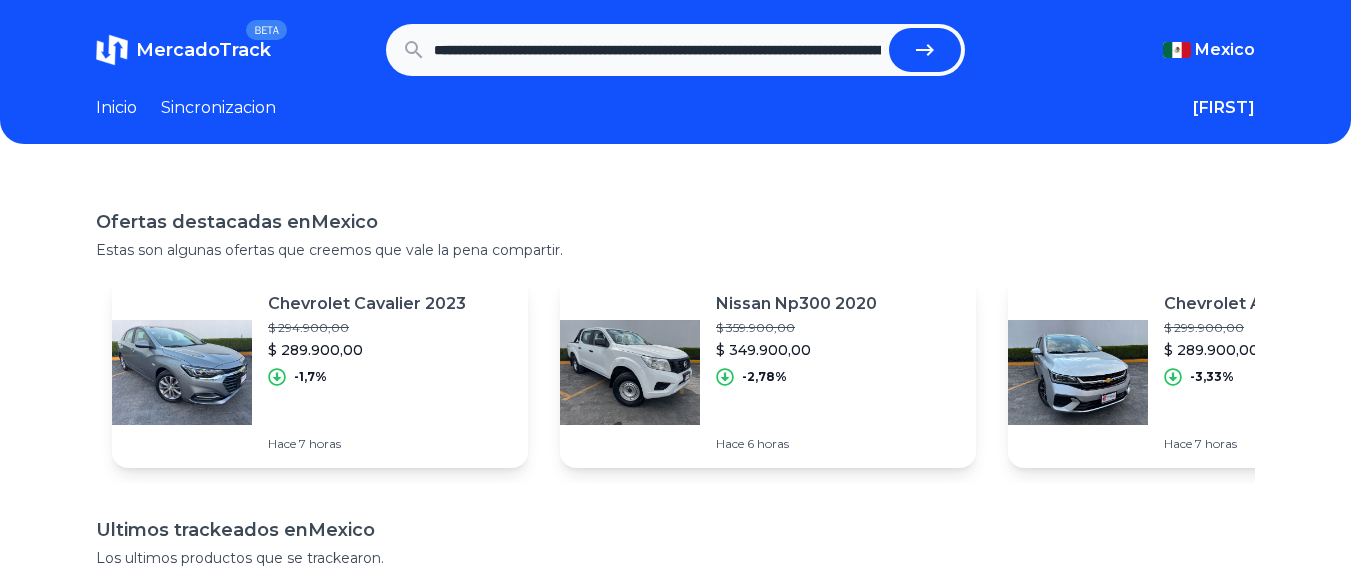 scroll, scrollTop: 0, scrollLeft: 1250, axis: horizontal 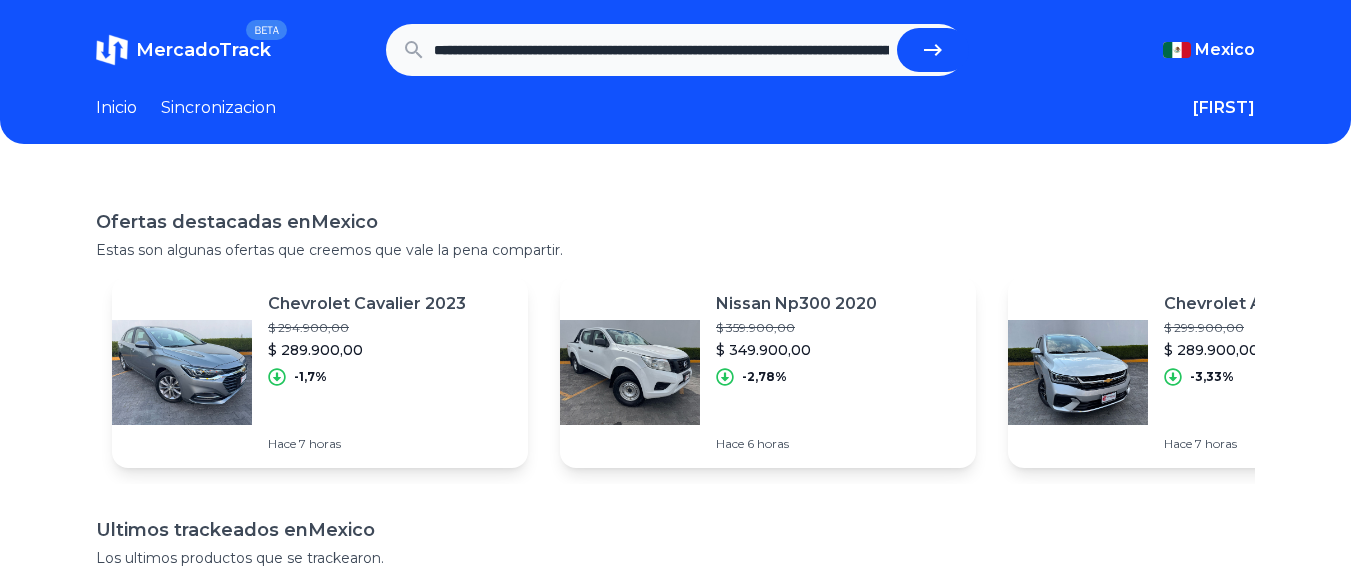 click 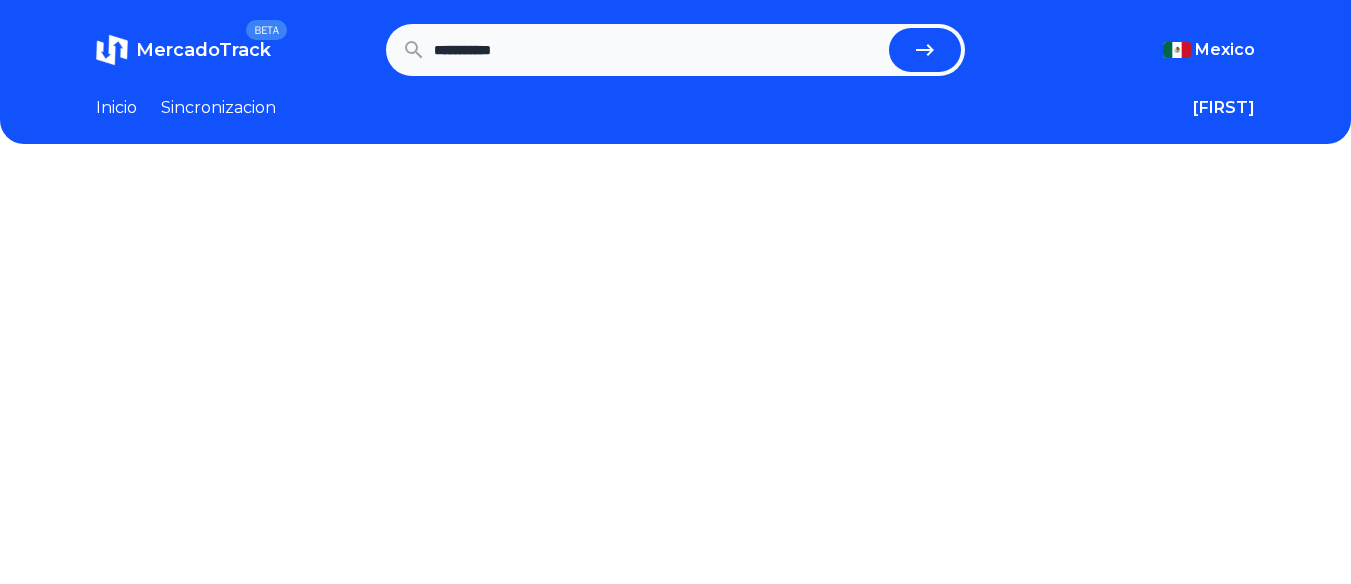 scroll, scrollTop: 0, scrollLeft: 0, axis: both 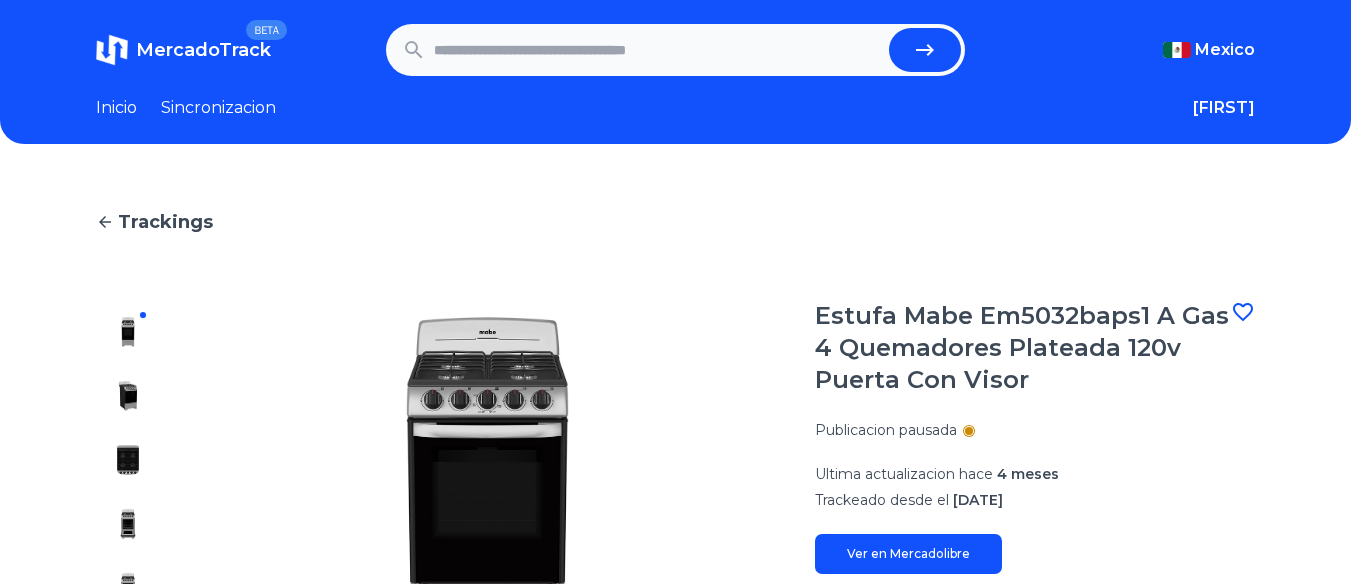 click at bounding box center (658, 50) 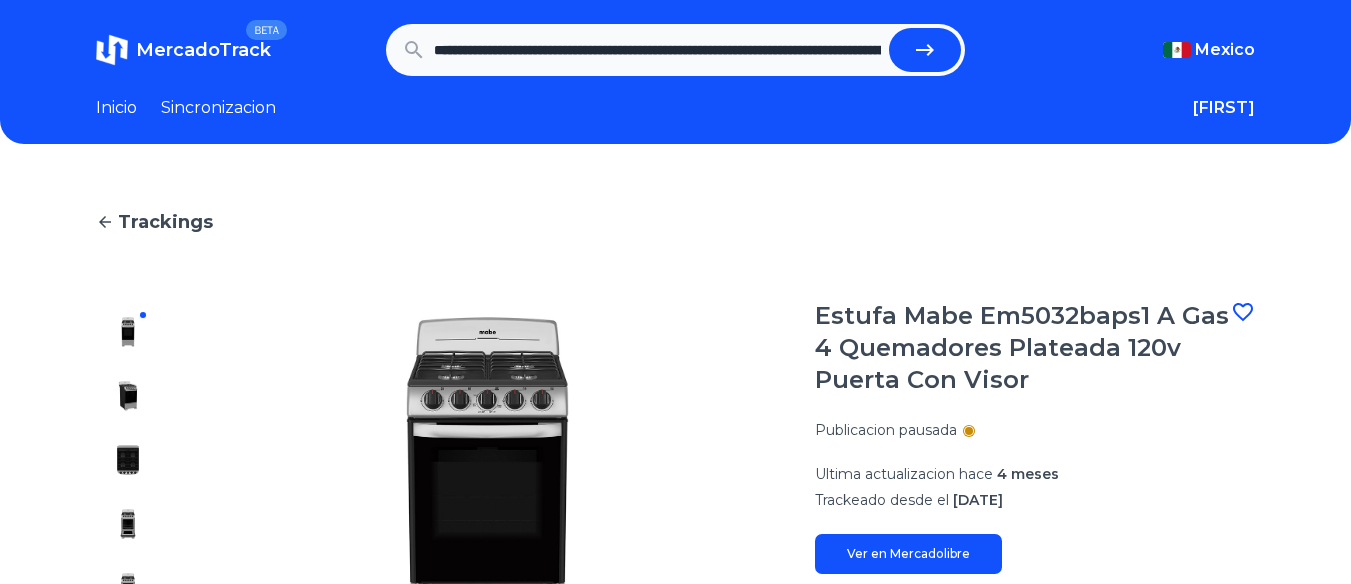 scroll, scrollTop: 0, scrollLeft: 3061, axis: horizontal 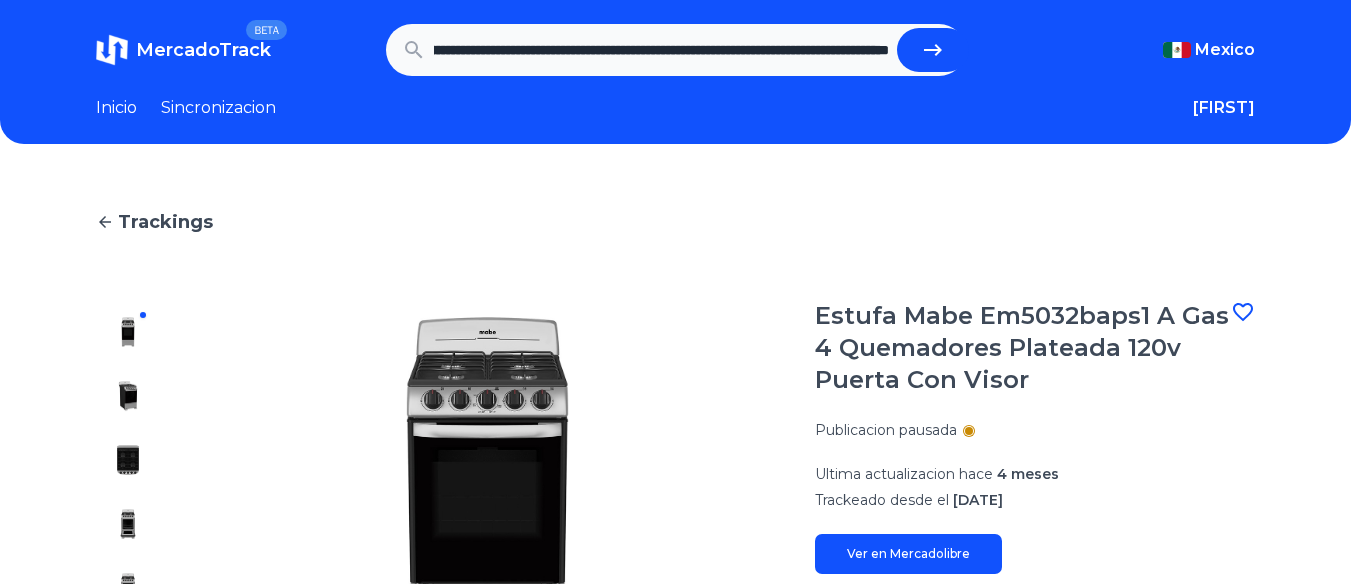 click 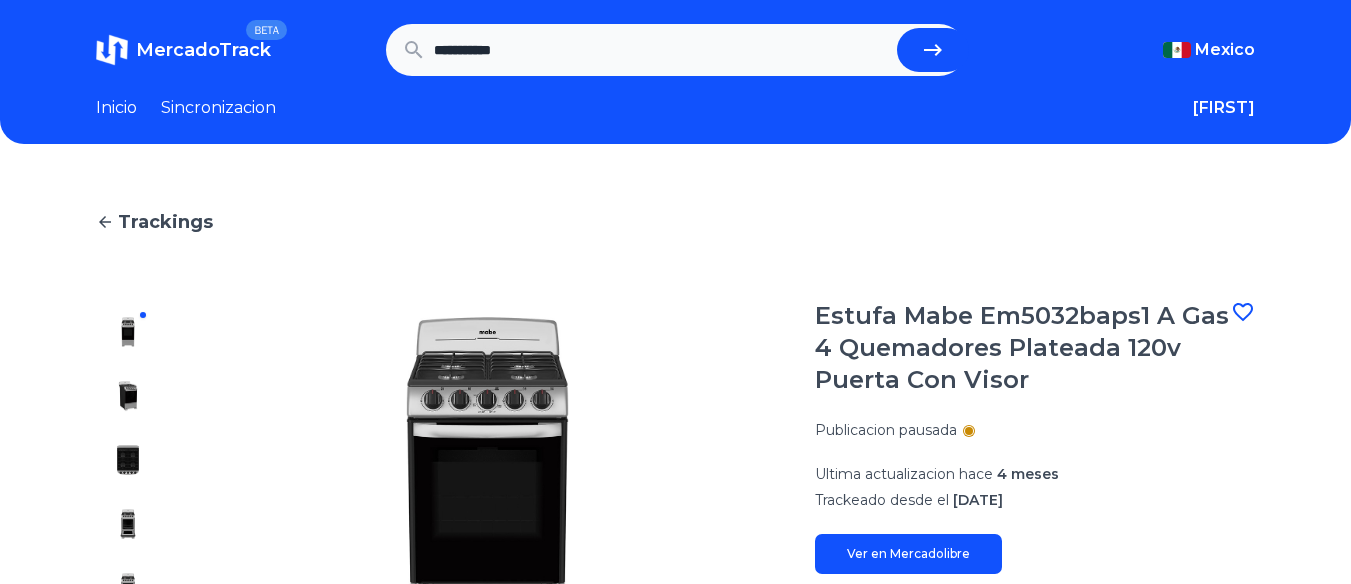 scroll, scrollTop: 0, scrollLeft: 0, axis: both 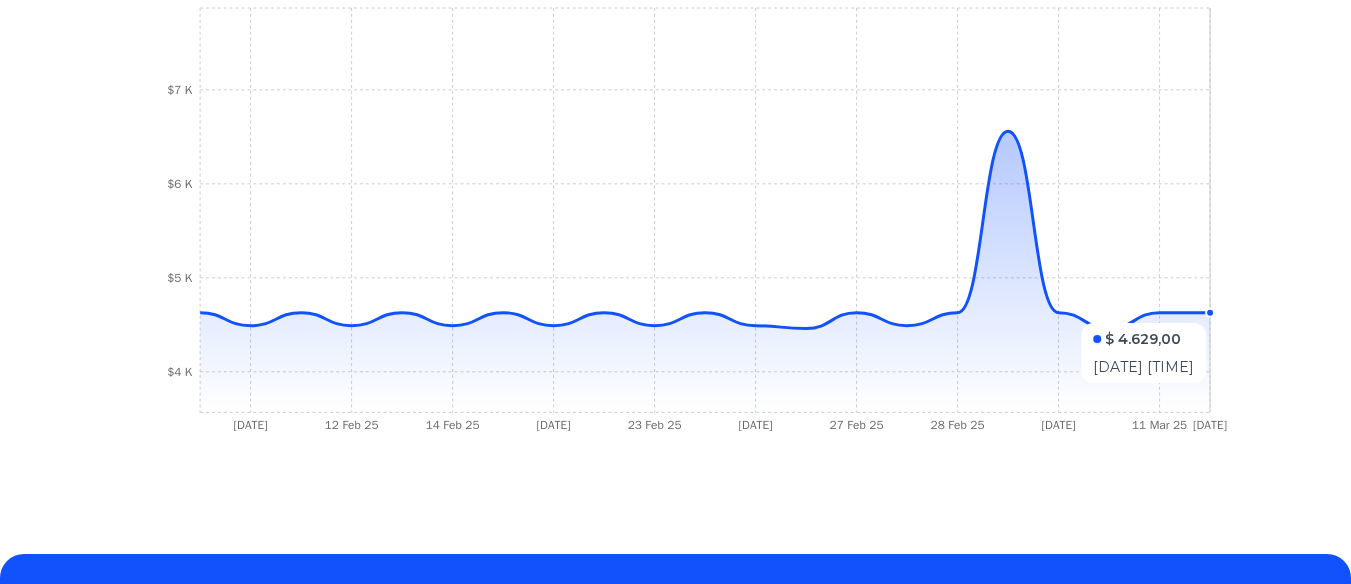 click 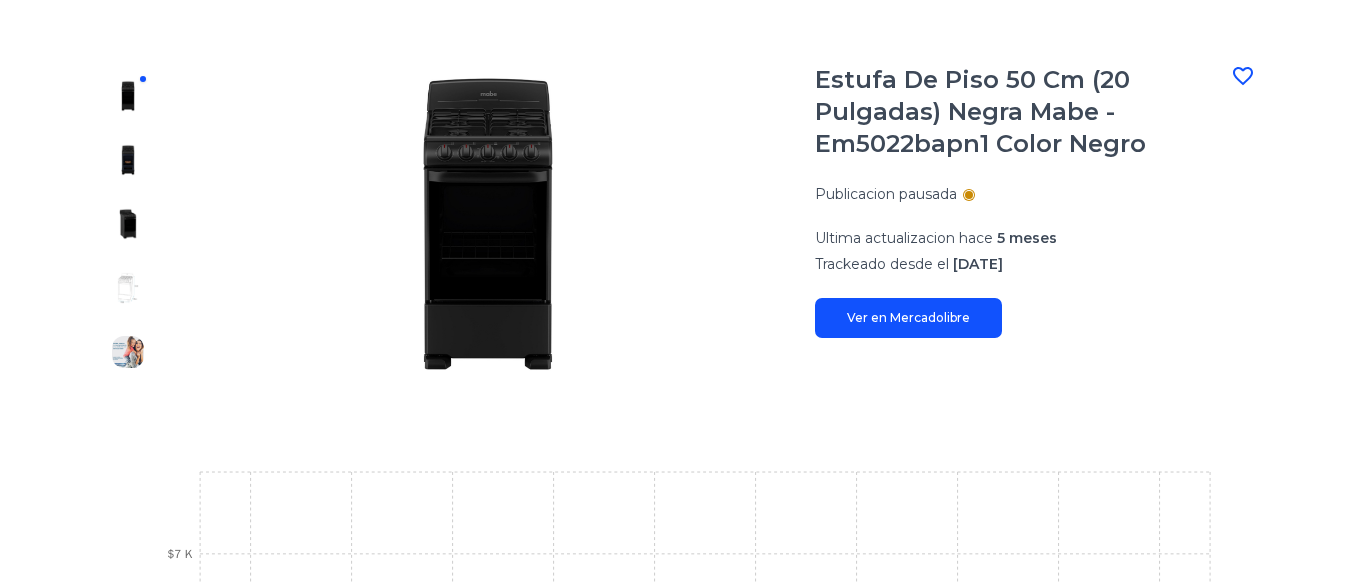 scroll, scrollTop: 200, scrollLeft: 0, axis: vertical 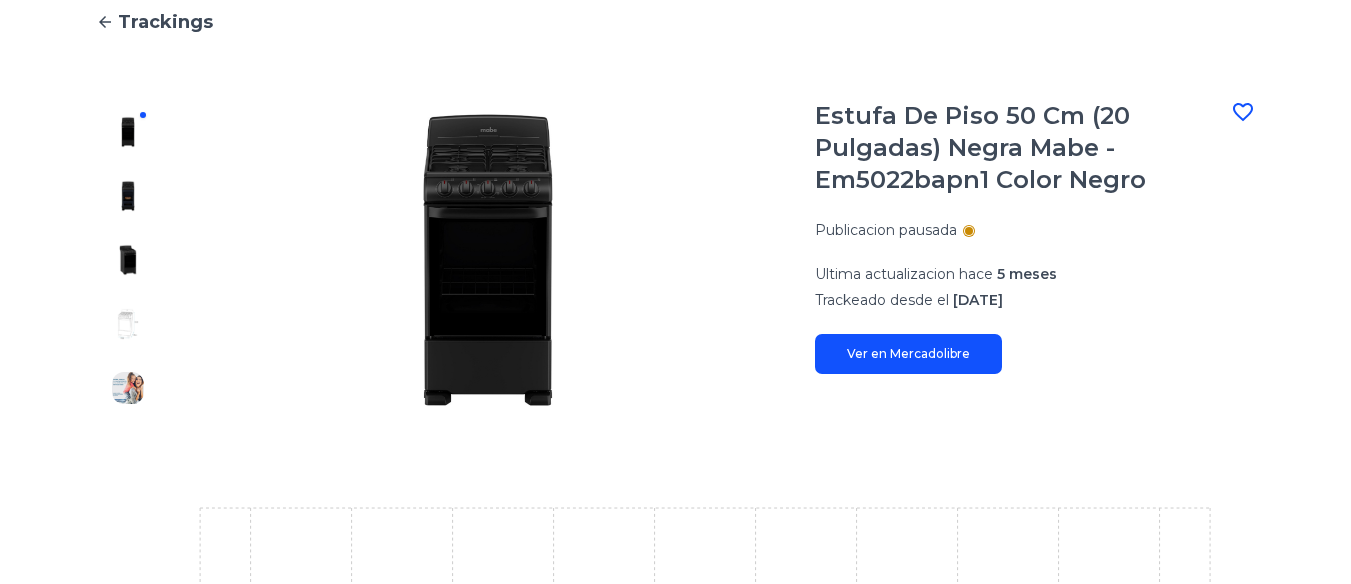 click on "Ver en Mercadolibre" at bounding box center (908, 354) 